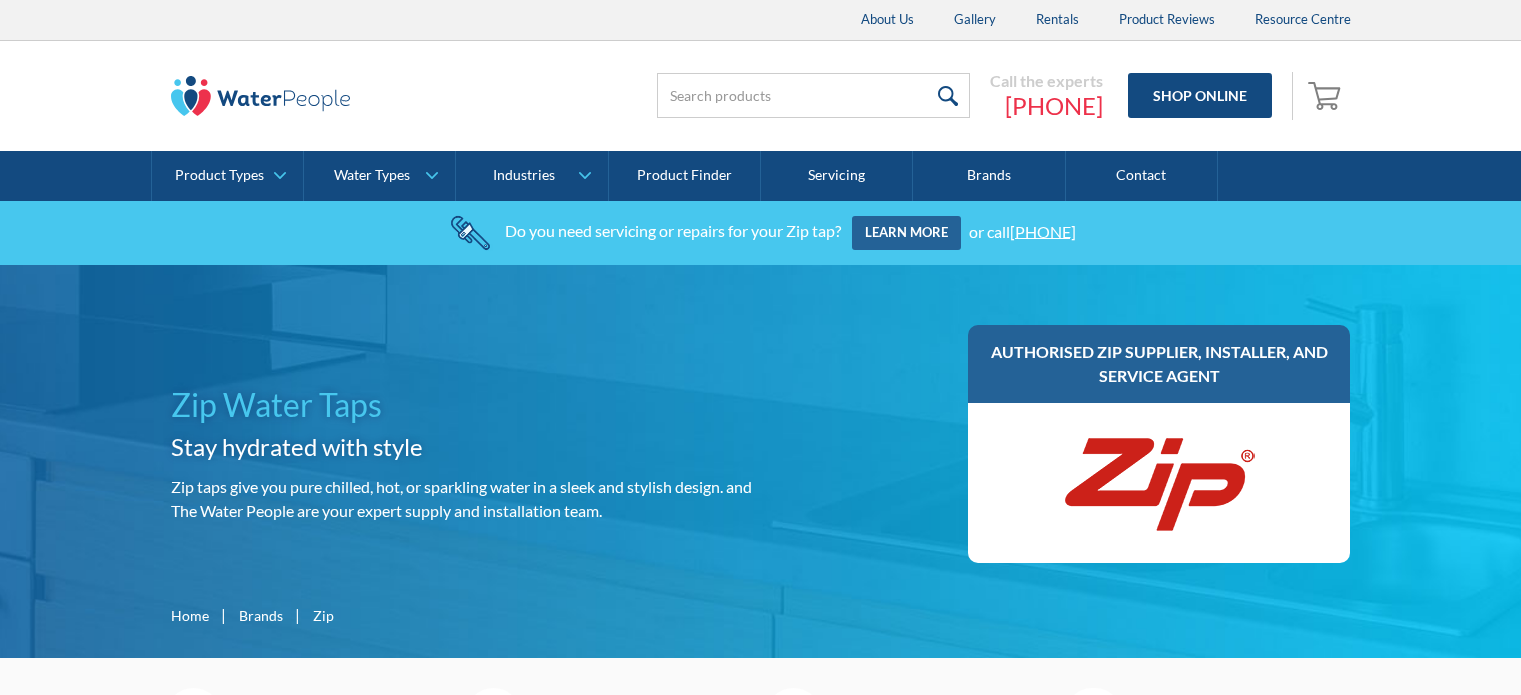 scroll, scrollTop: 0, scrollLeft: 0, axis: both 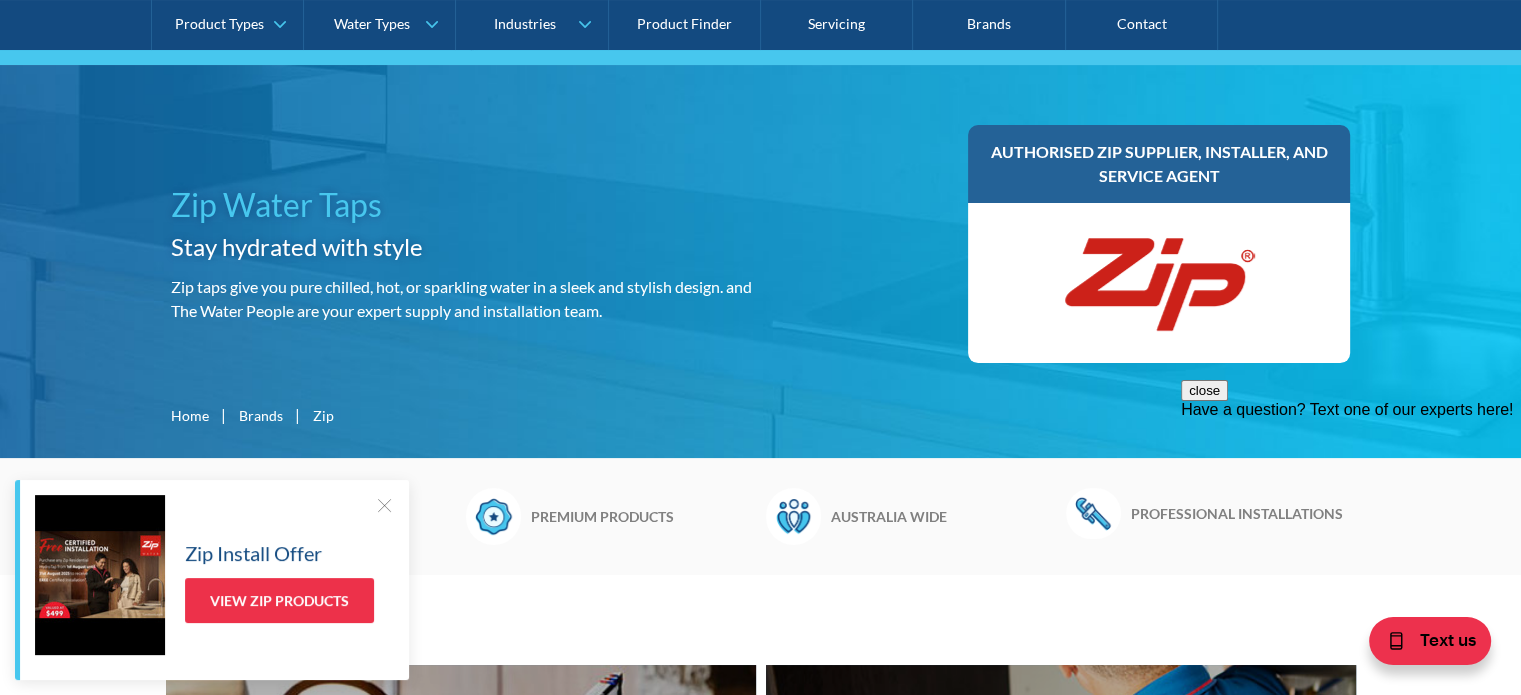 click at bounding box center (384, 505) 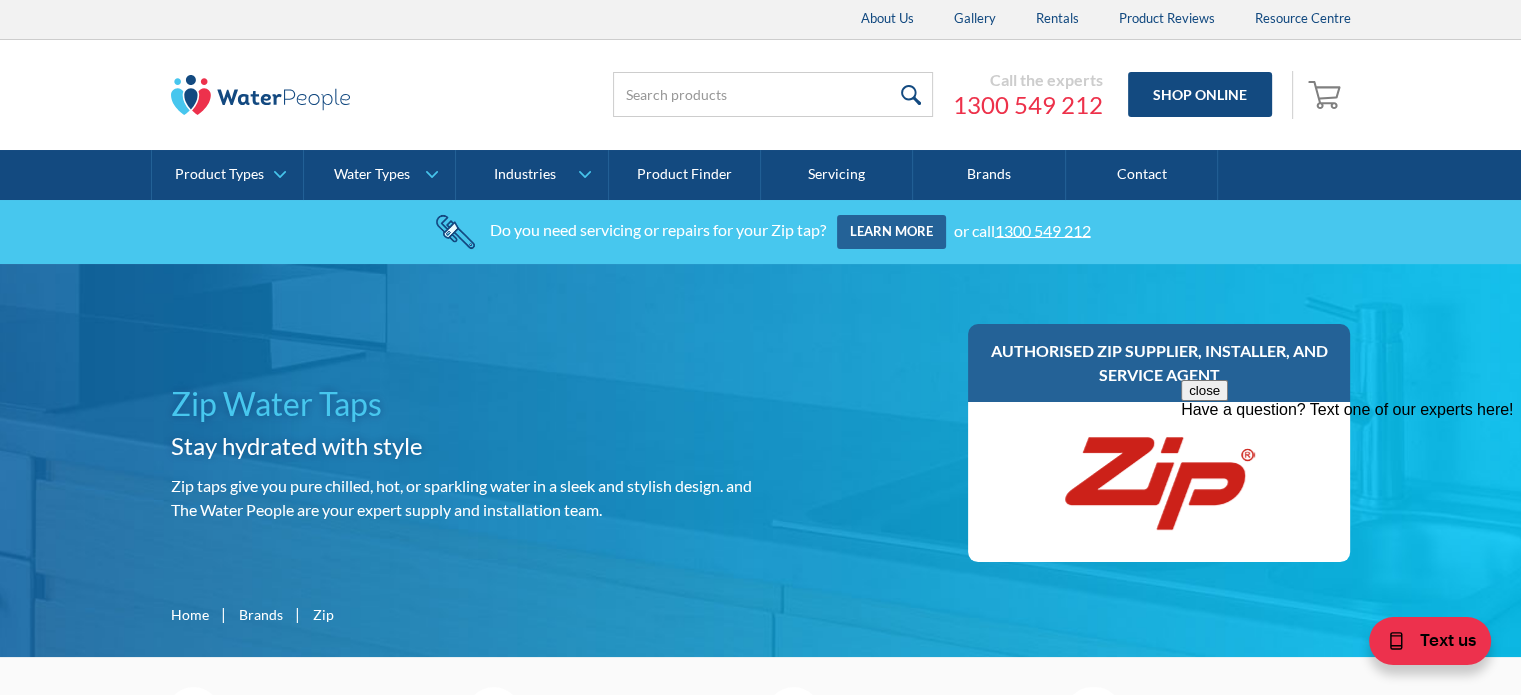 scroll, scrollTop: 0, scrollLeft: 0, axis: both 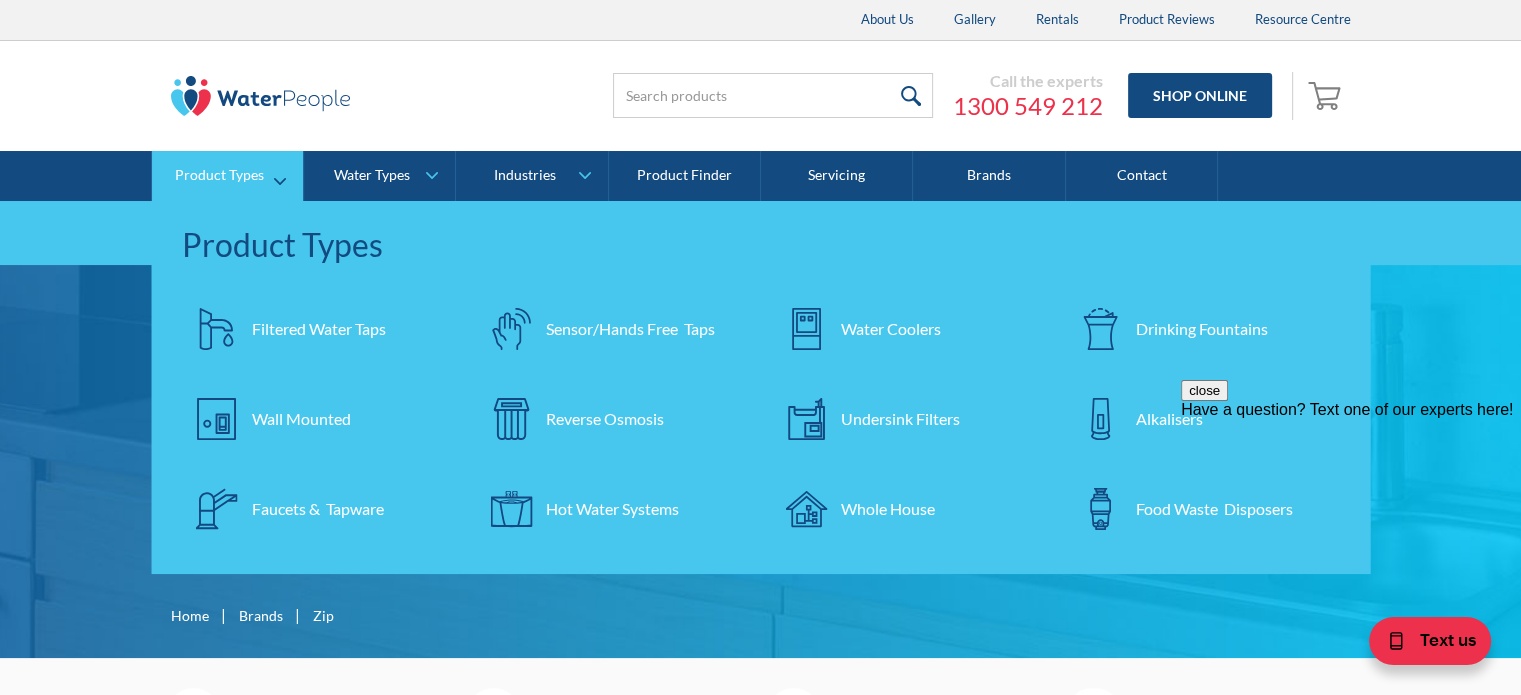 click on "Filtered Water Taps" at bounding box center [319, 329] 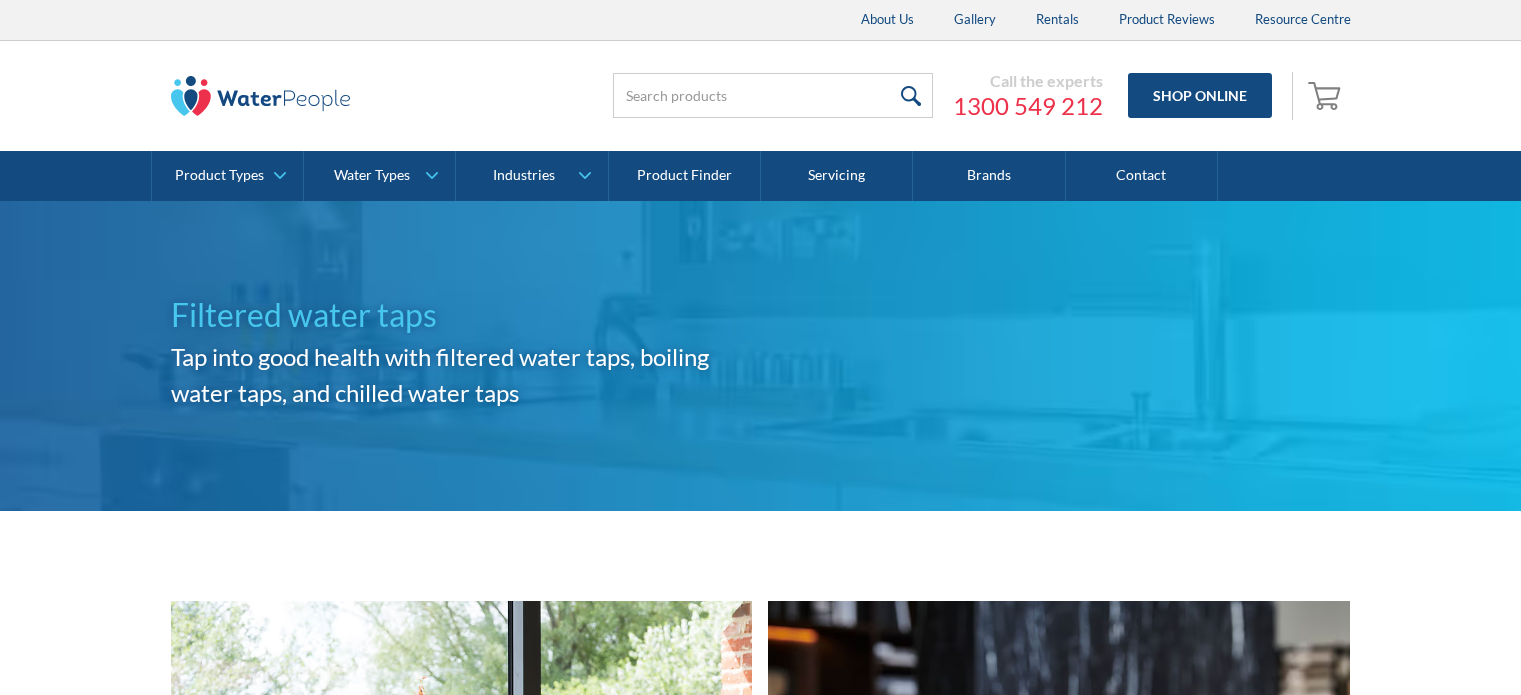 scroll, scrollTop: 0, scrollLeft: 0, axis: both 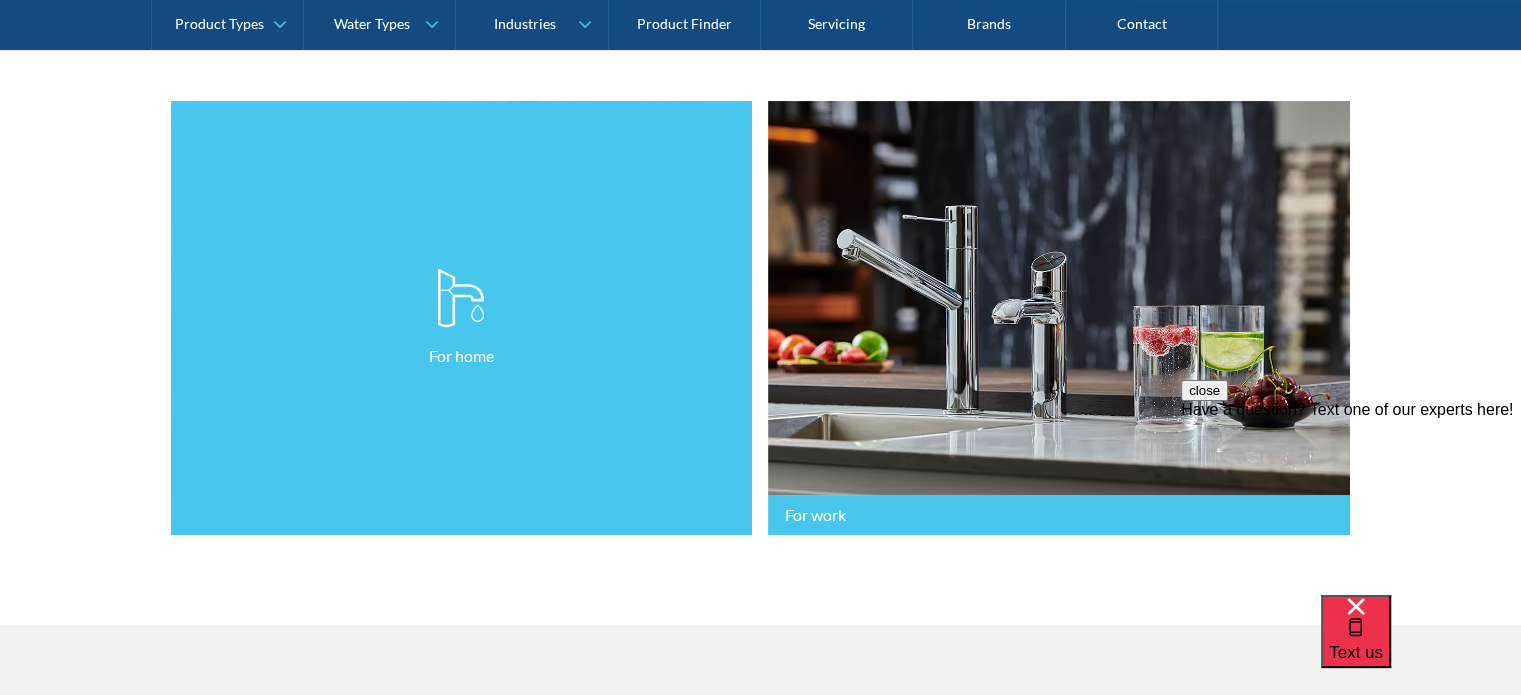 click on "For home" at bounding box center (462, 318) 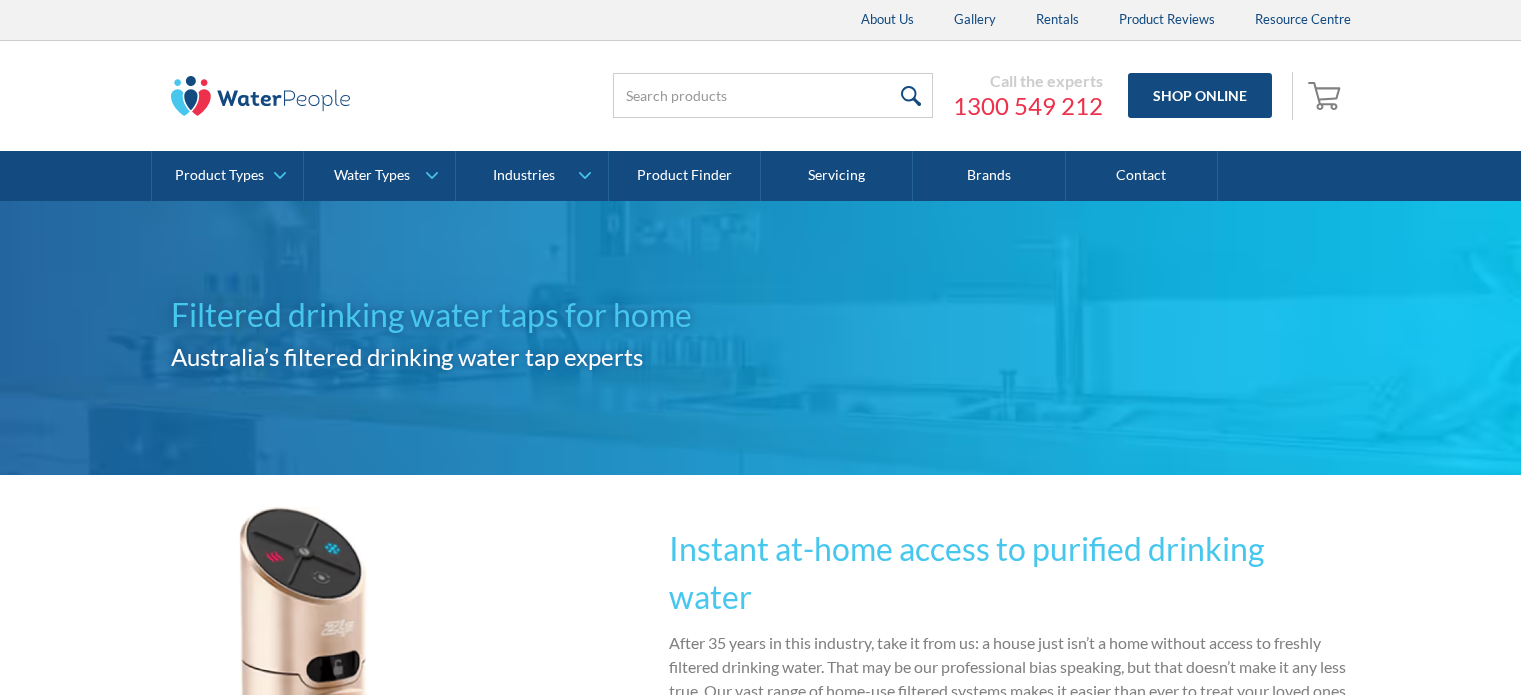 scroll, scrollTop: 0, scrollLeft: 0, axis: both 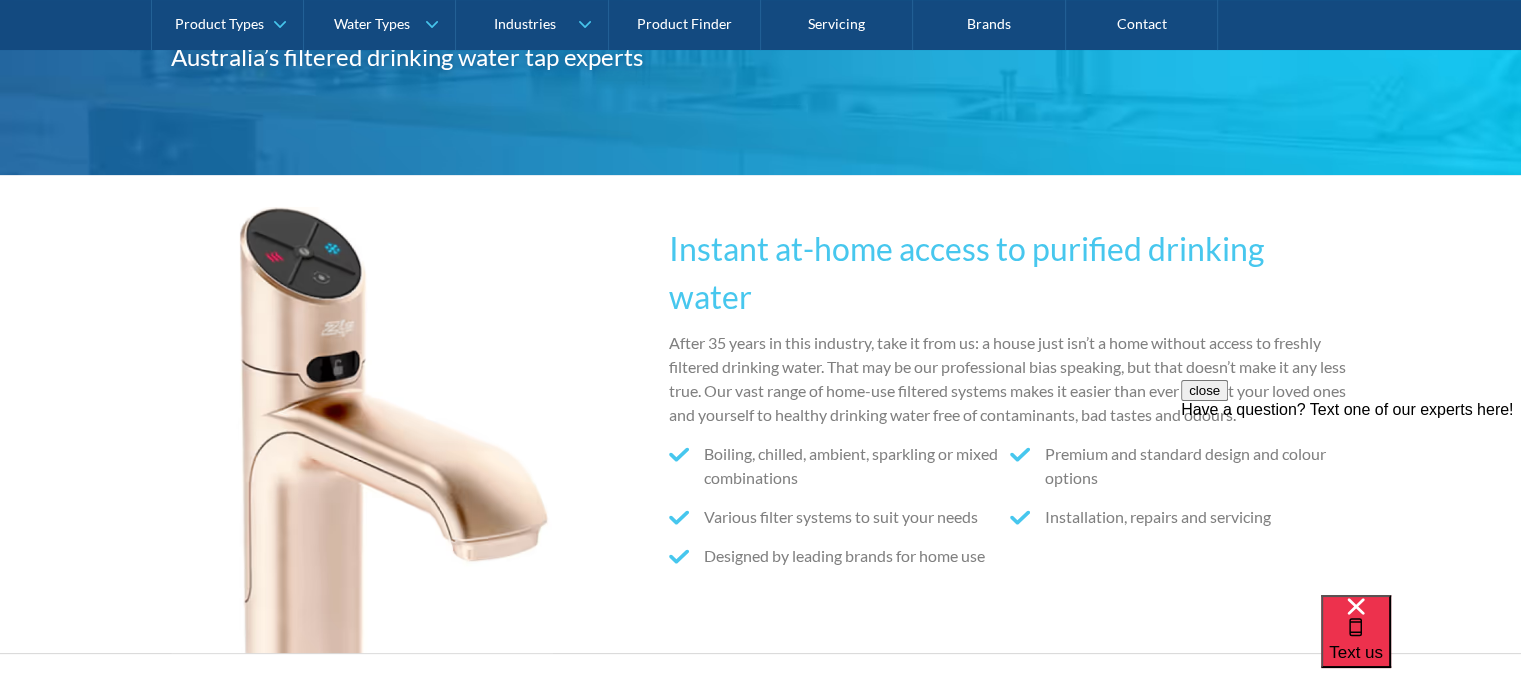 click on "close" at bounding box center [1204, 390] 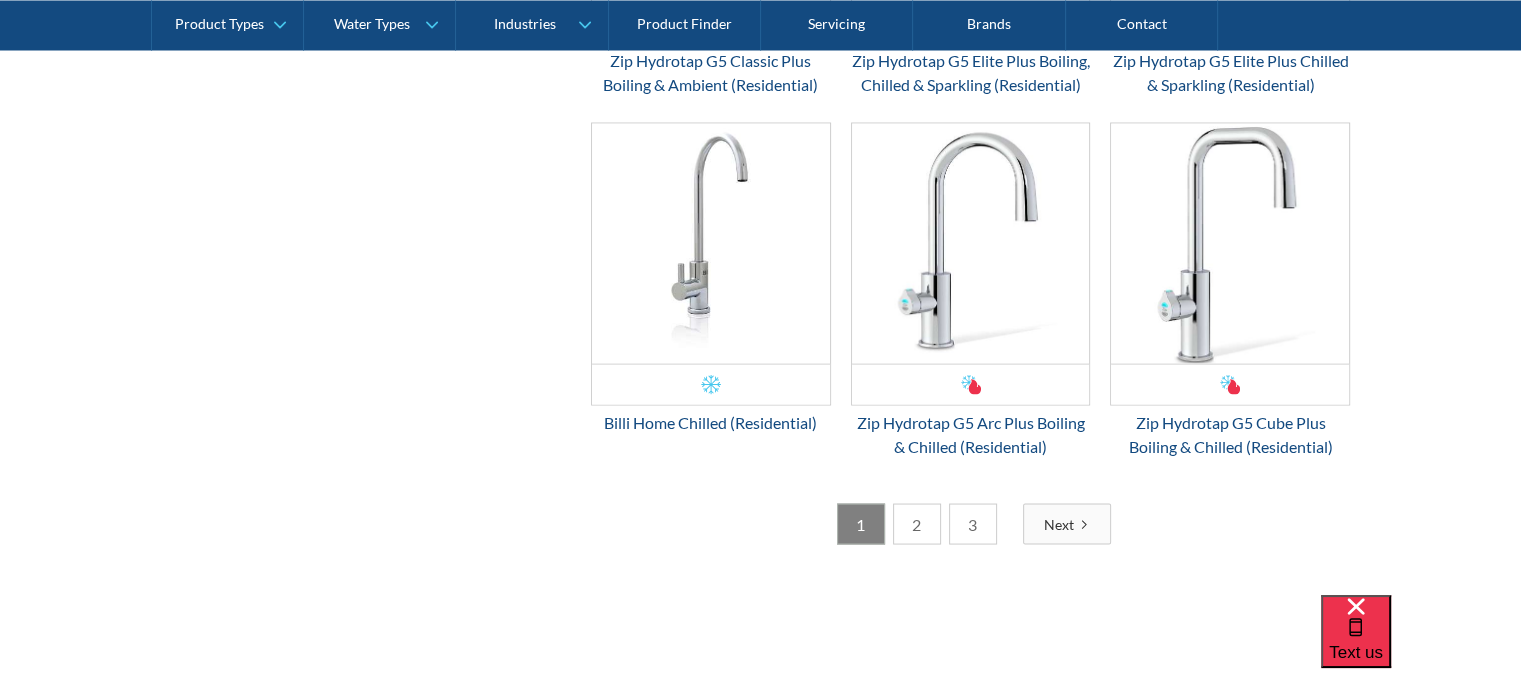 scroll, scrollTop: 3800, scrollLeft: 0, axis: vertical 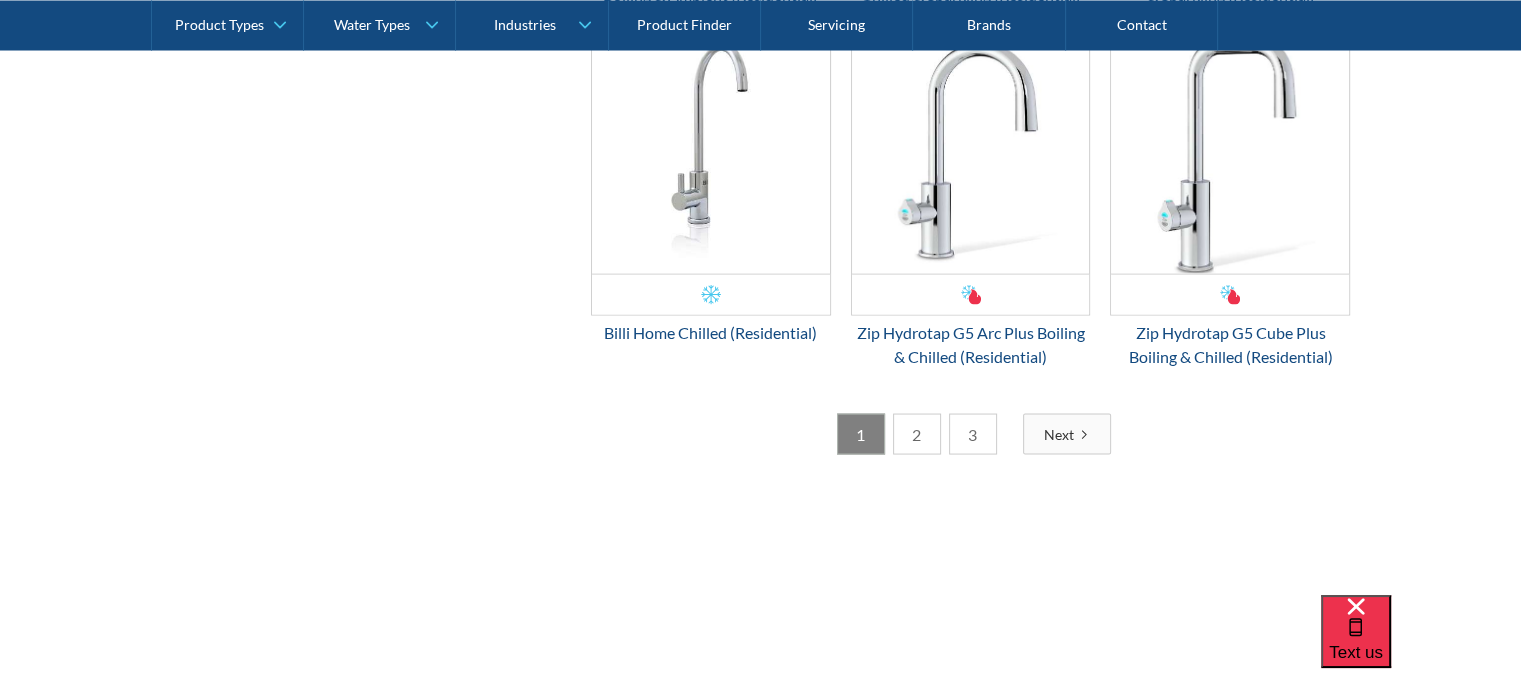 click on "Next" at bounding box center (1067, 433) 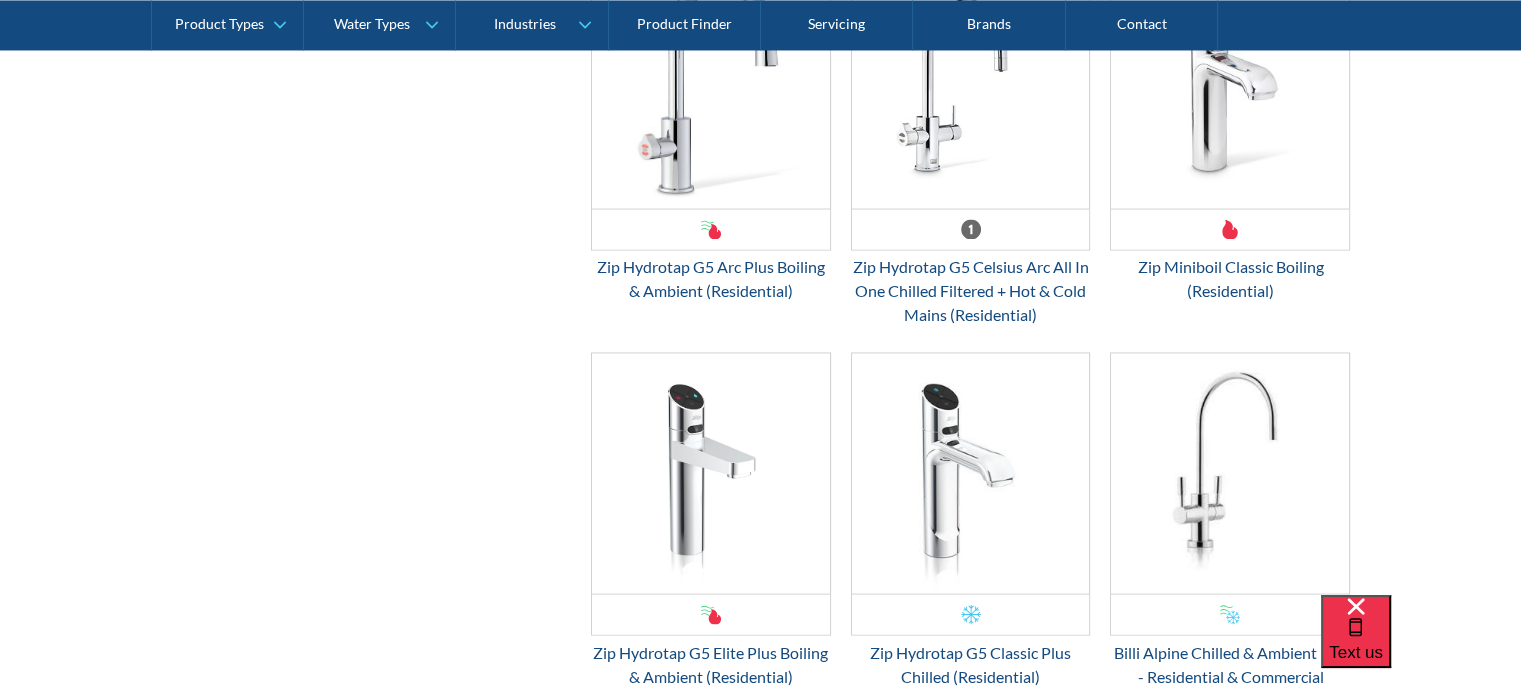 scroll, scrollTop: 3800, scrollLeft: 0, axis: vertical 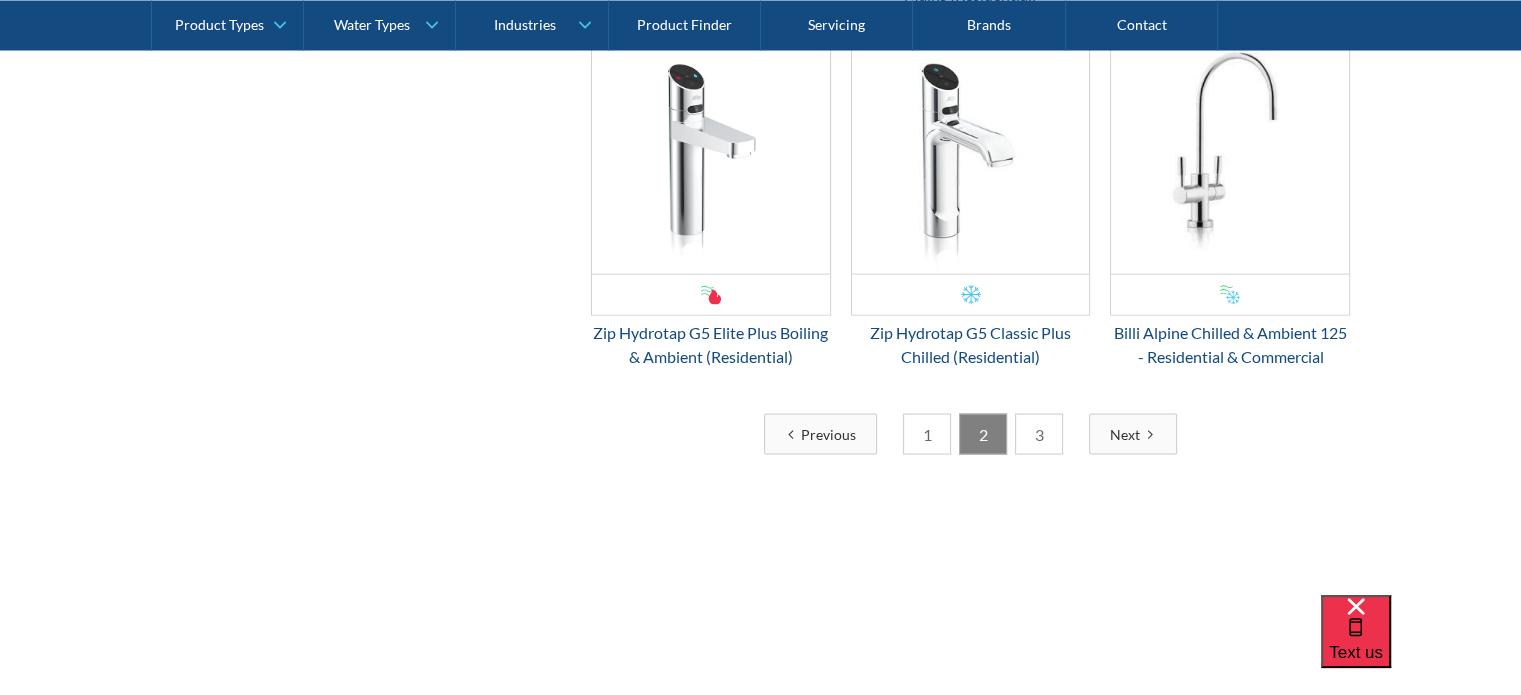click on "3" at bounding box center (1039, 433) 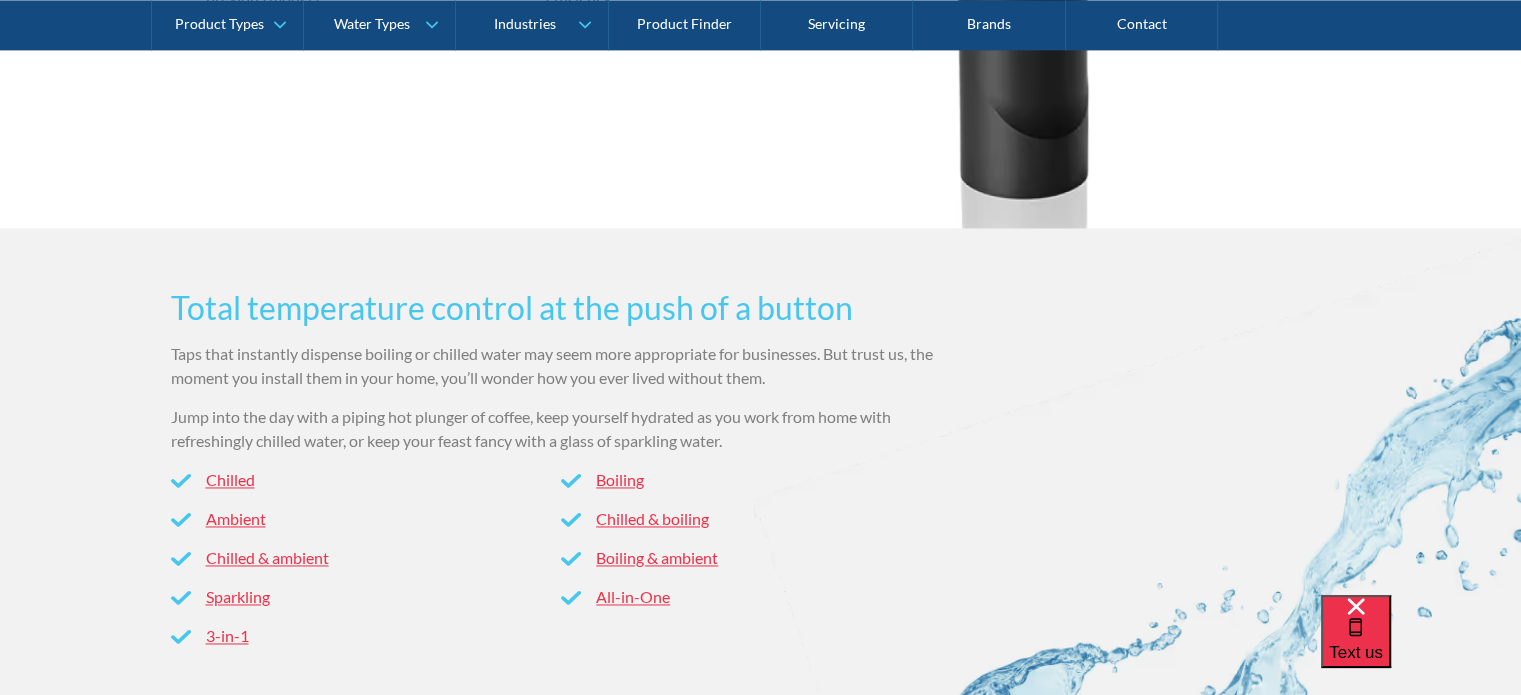 scroll, scrollTop: 2956, scrollLeft: 0, axis: vertical 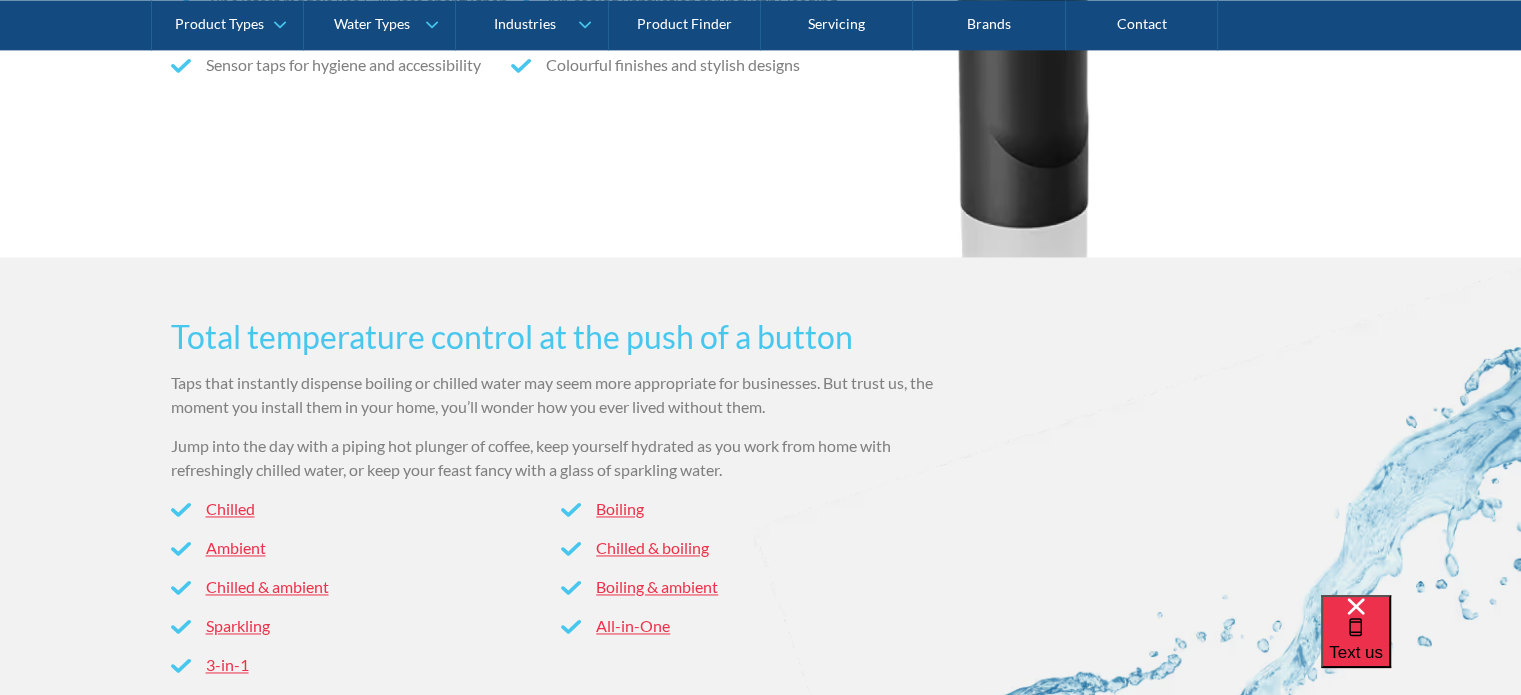 click on "All-in-One" at bounding box center (633, 625) 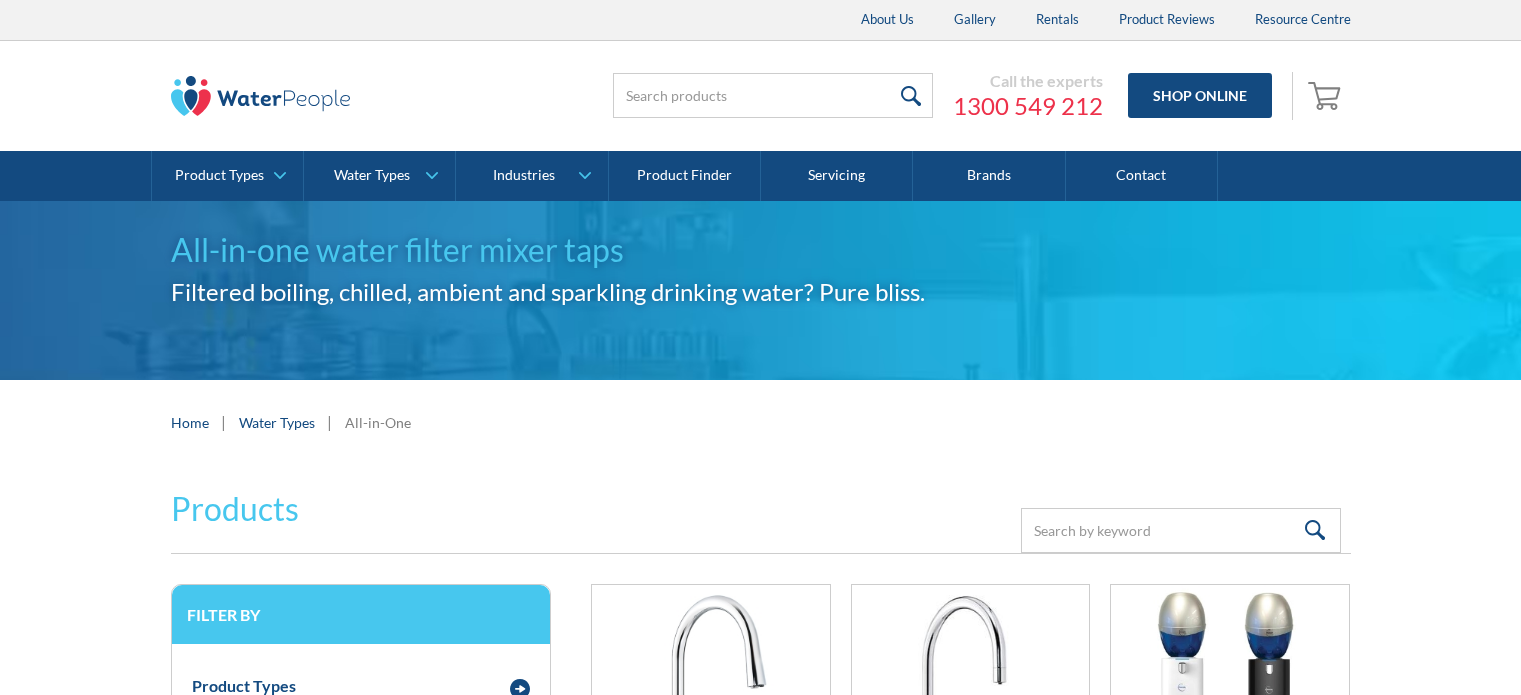 scroll, scrollTop: 0, scrollLeft: 0, axis: both 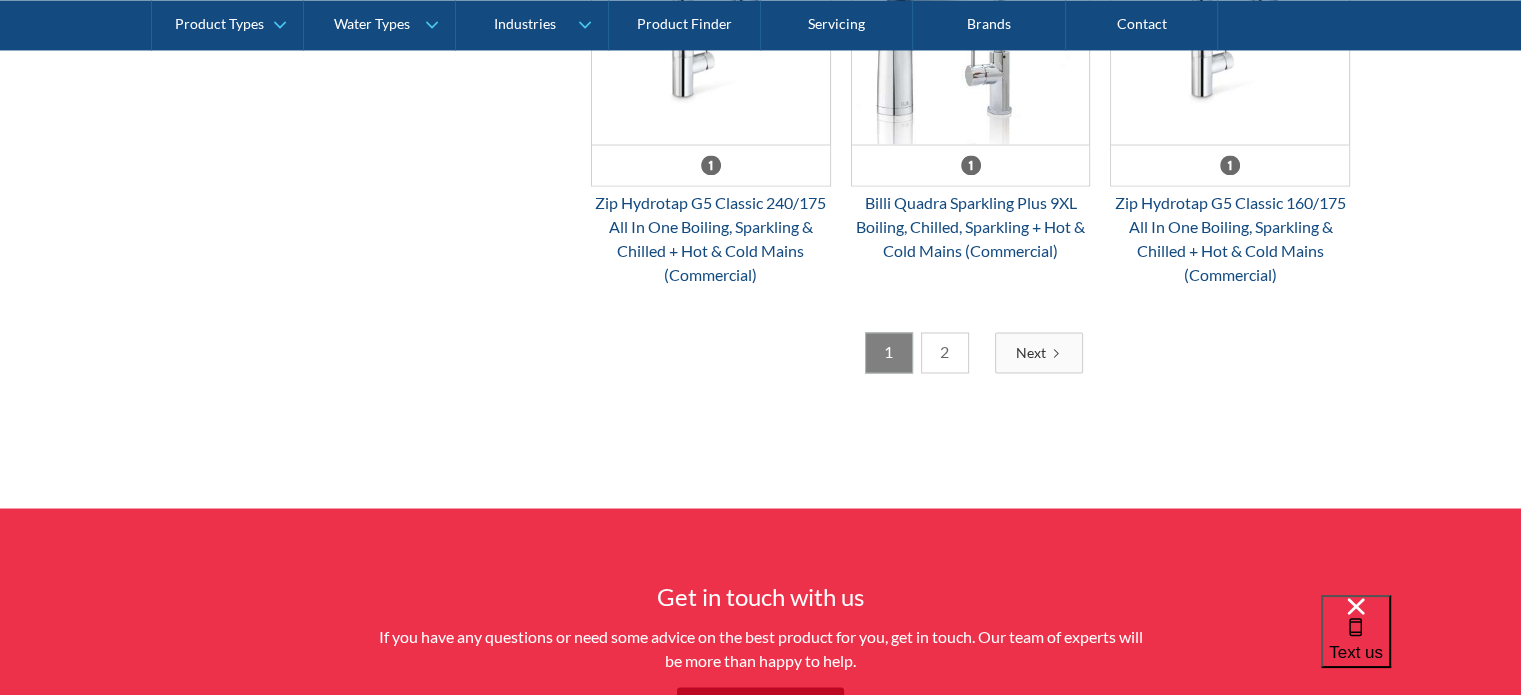 click 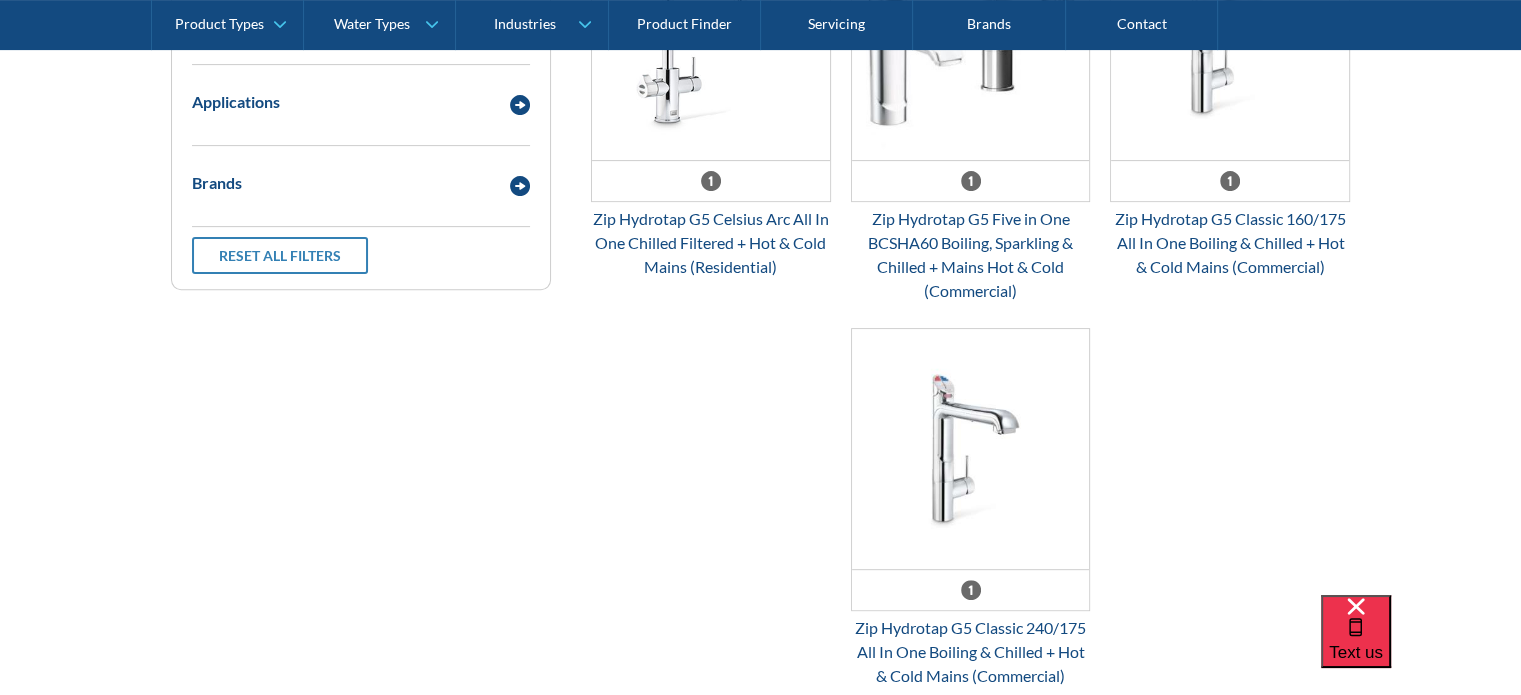 scroll, scrollTop: 700, scrollLeft: 0, axis: vertical 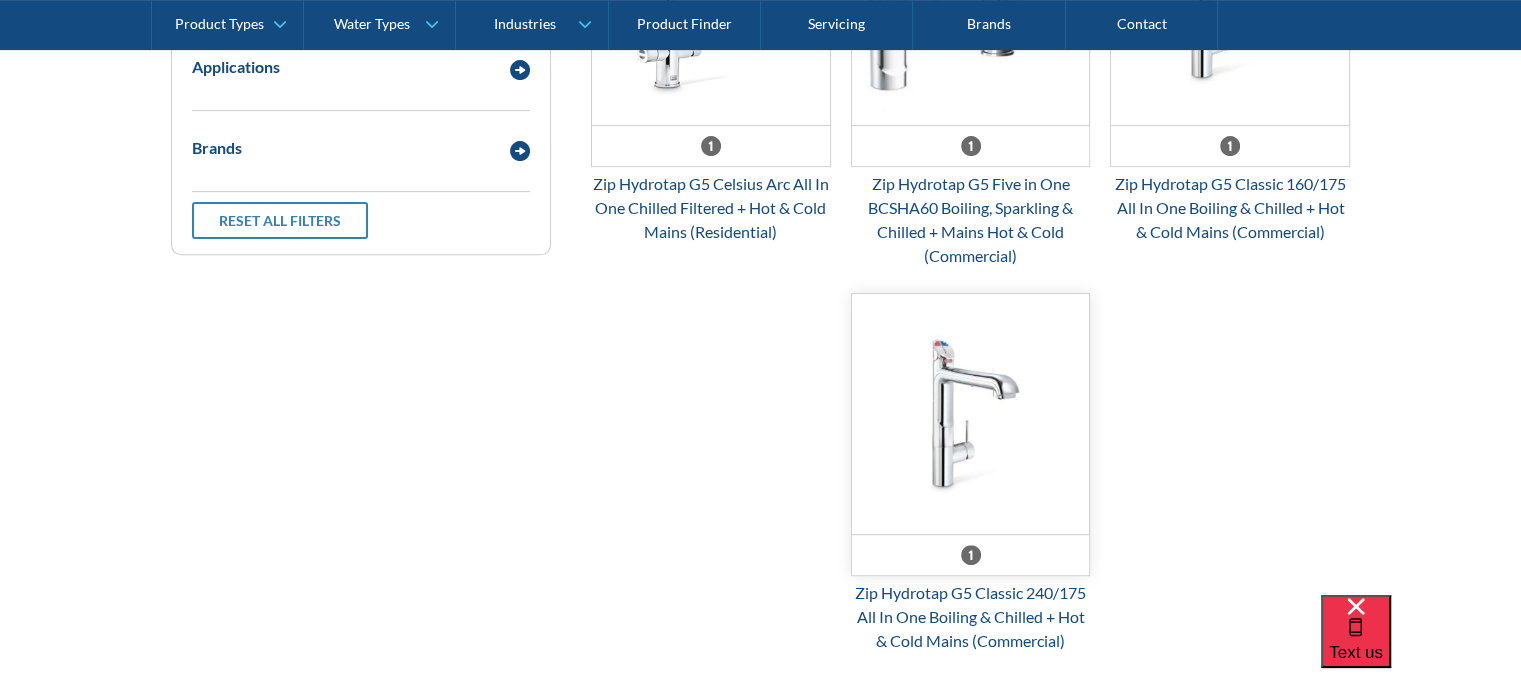 click at bounding box center (971, 414) 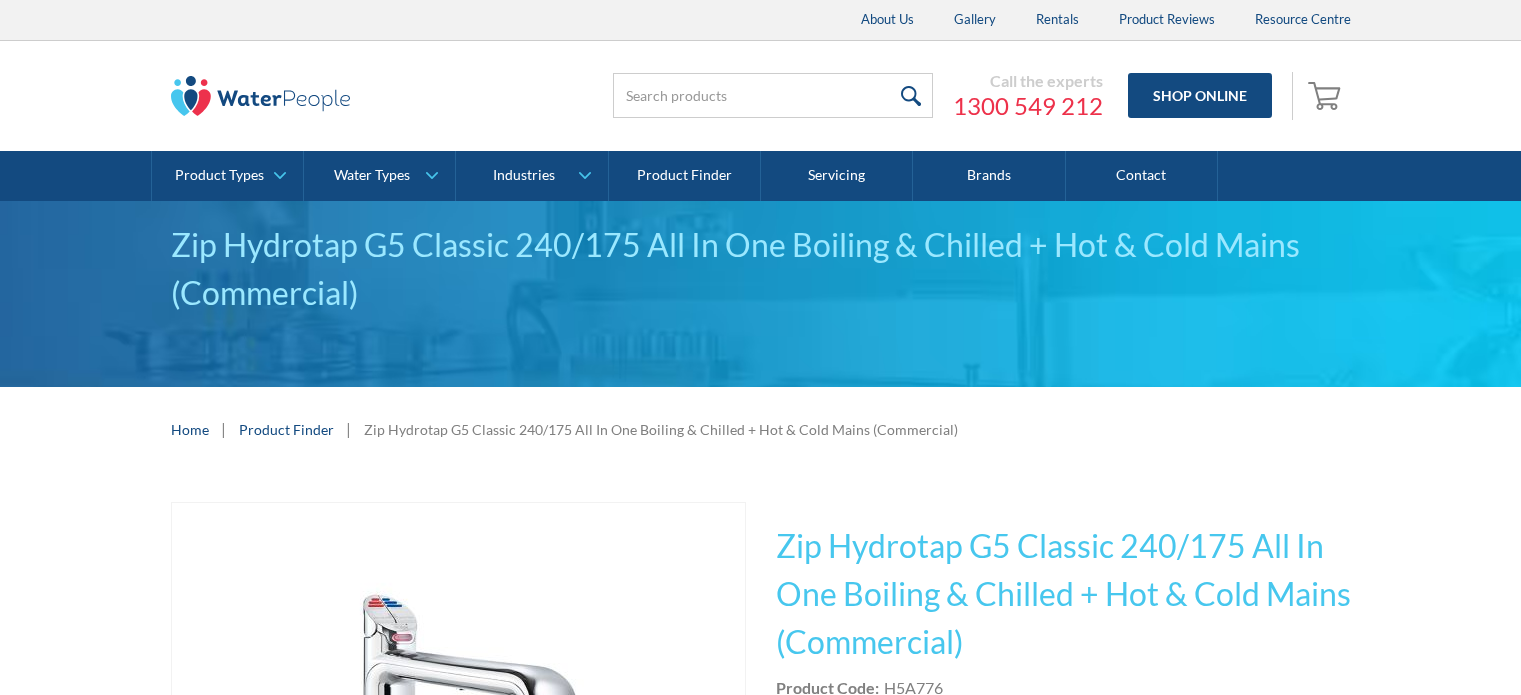 scroll, scrollTop: 0, scrollLeft: 0, axis: both 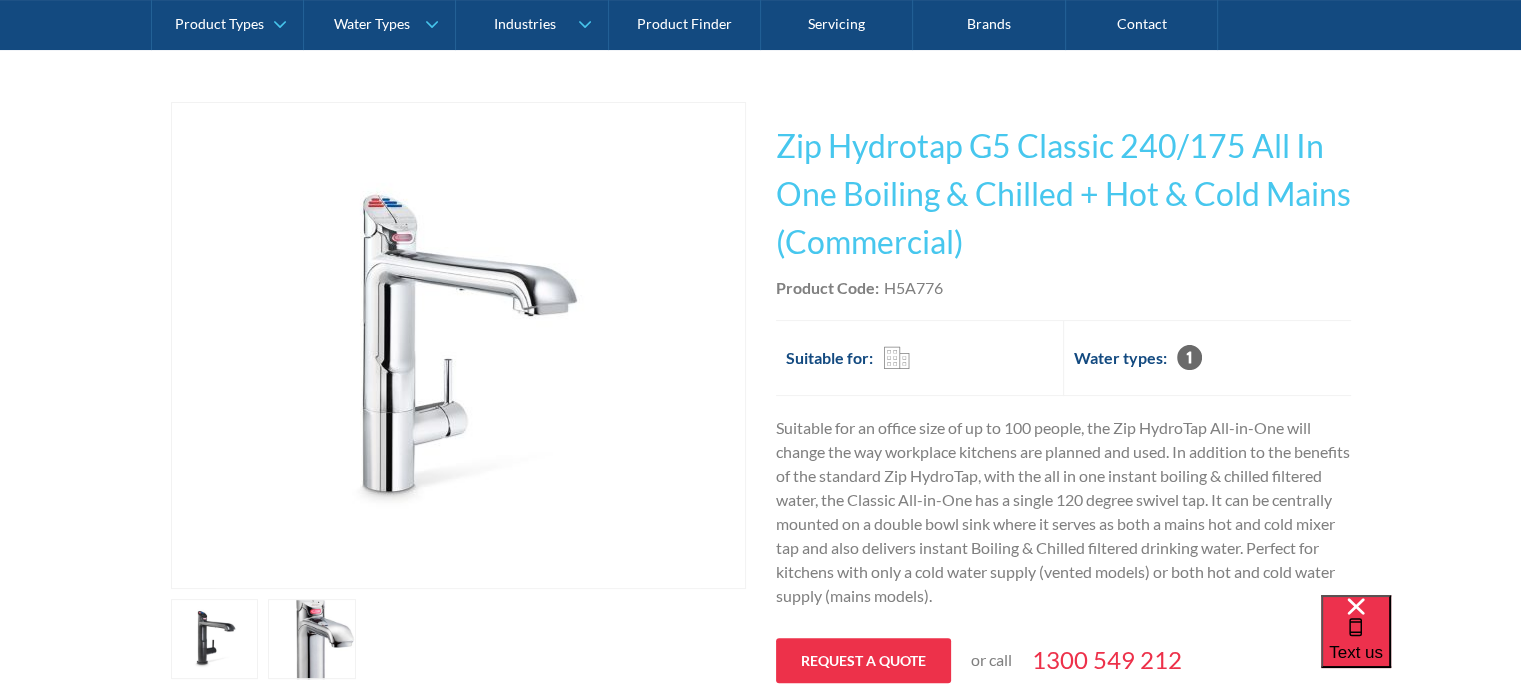 click at bounding box center (215, 639) 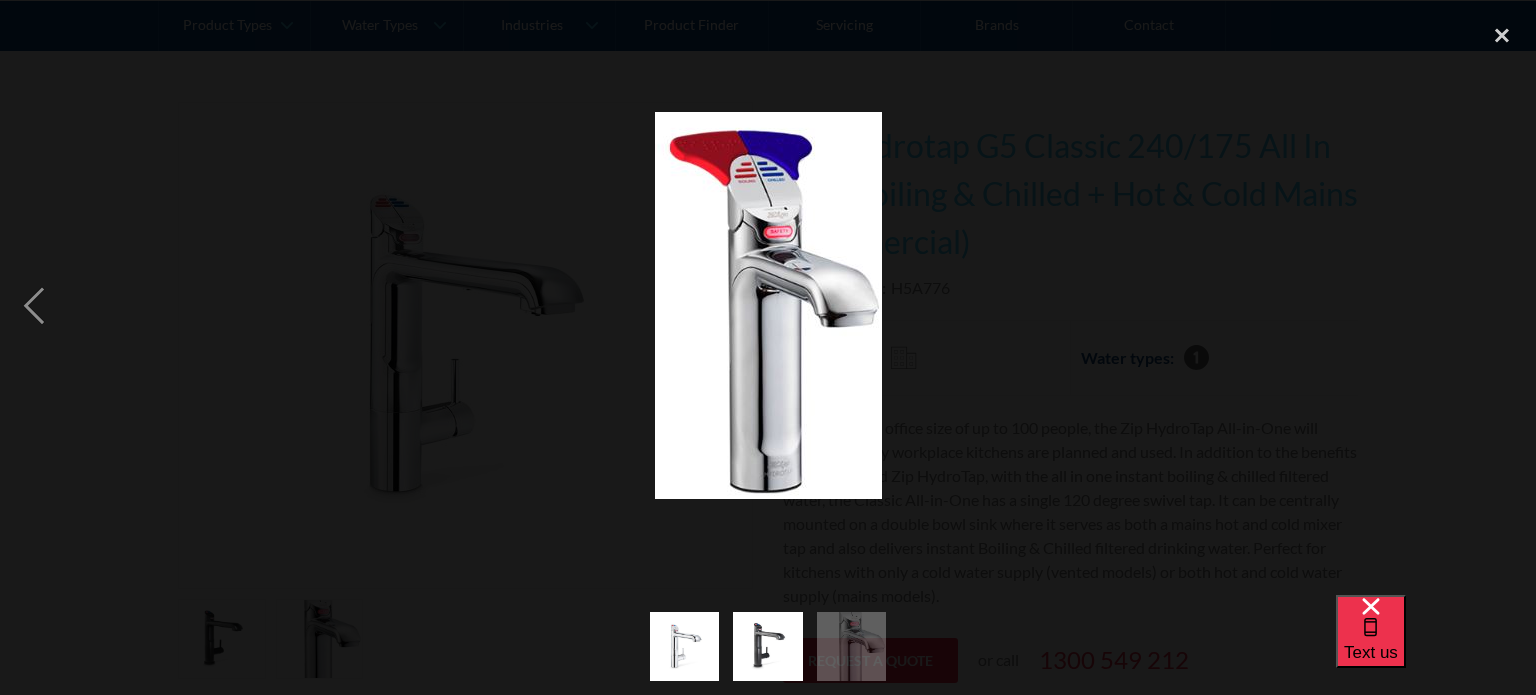 click at bounding box center (768, 305) 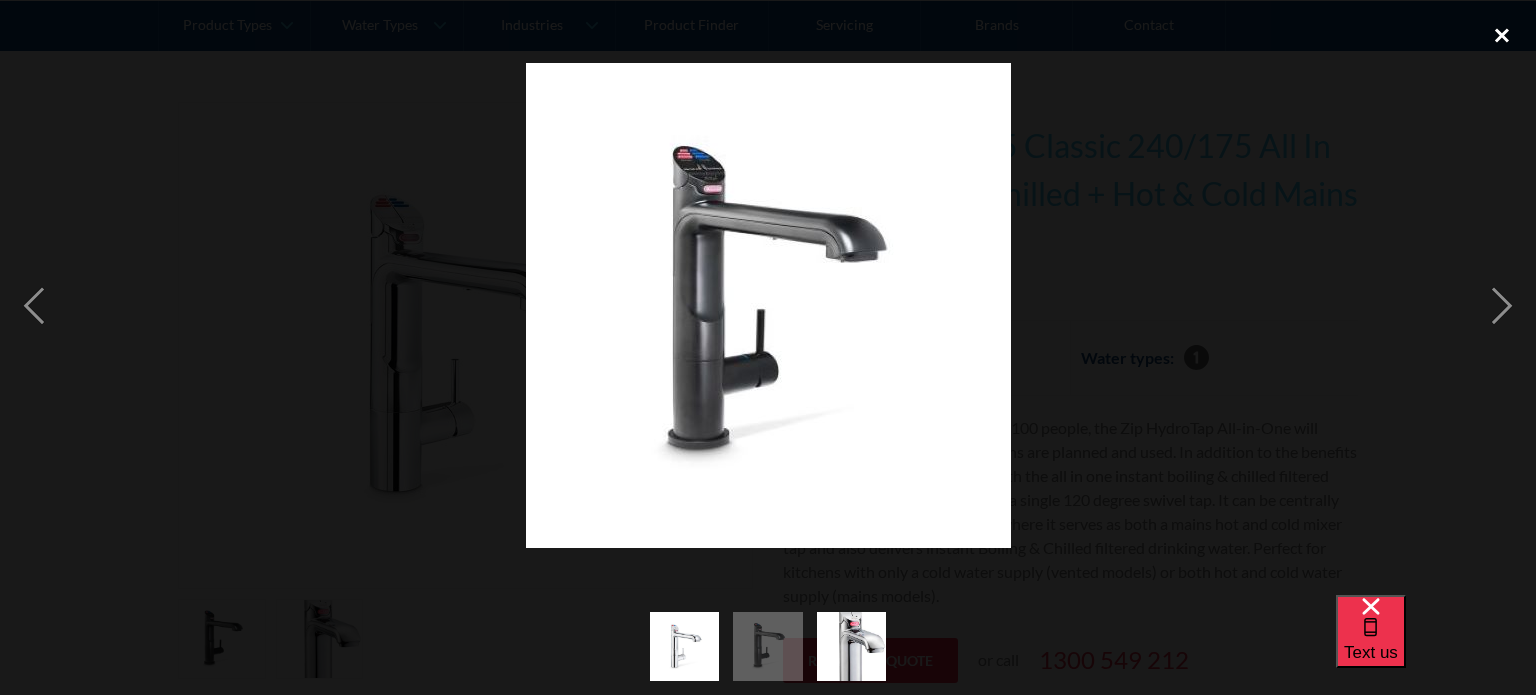 click at bounding box center (1502, 36) 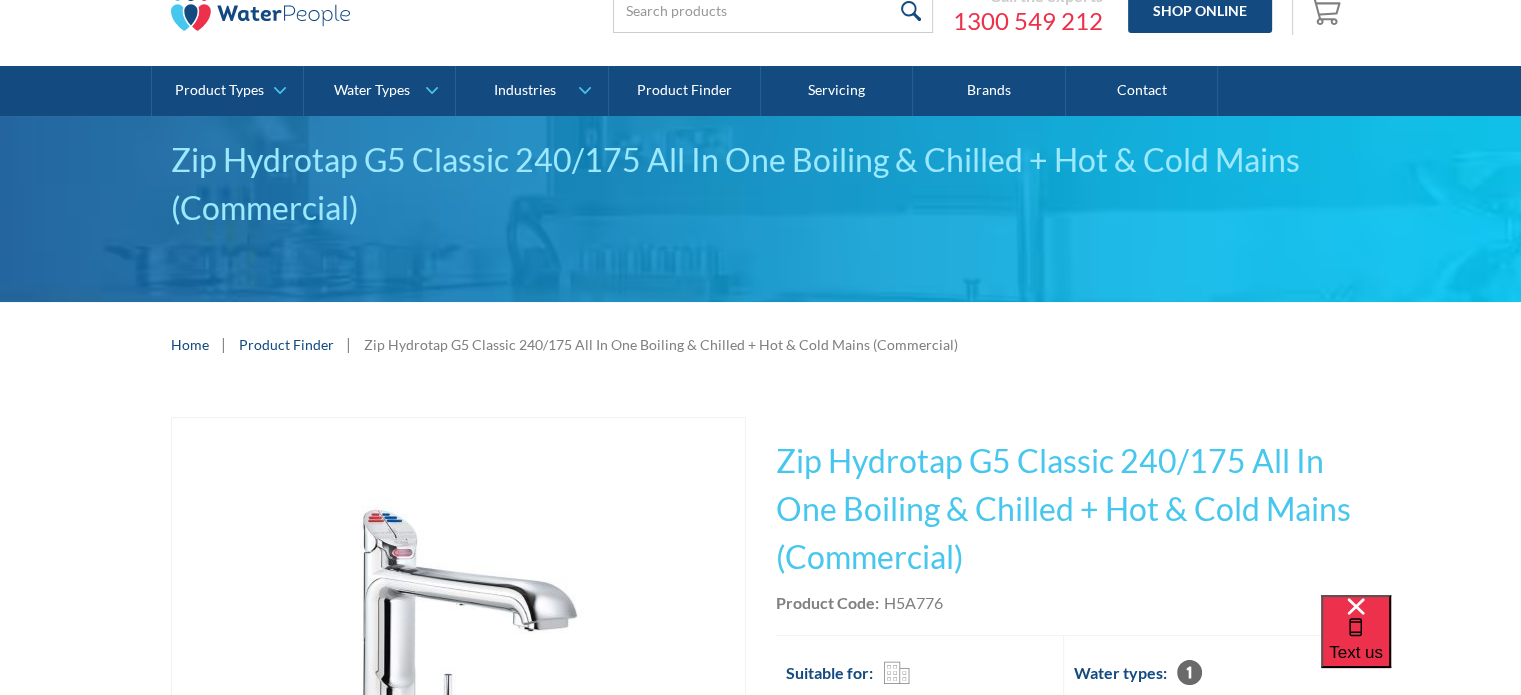 scroll, scrollTop: 0, scrollLeft: 0, axis: both 